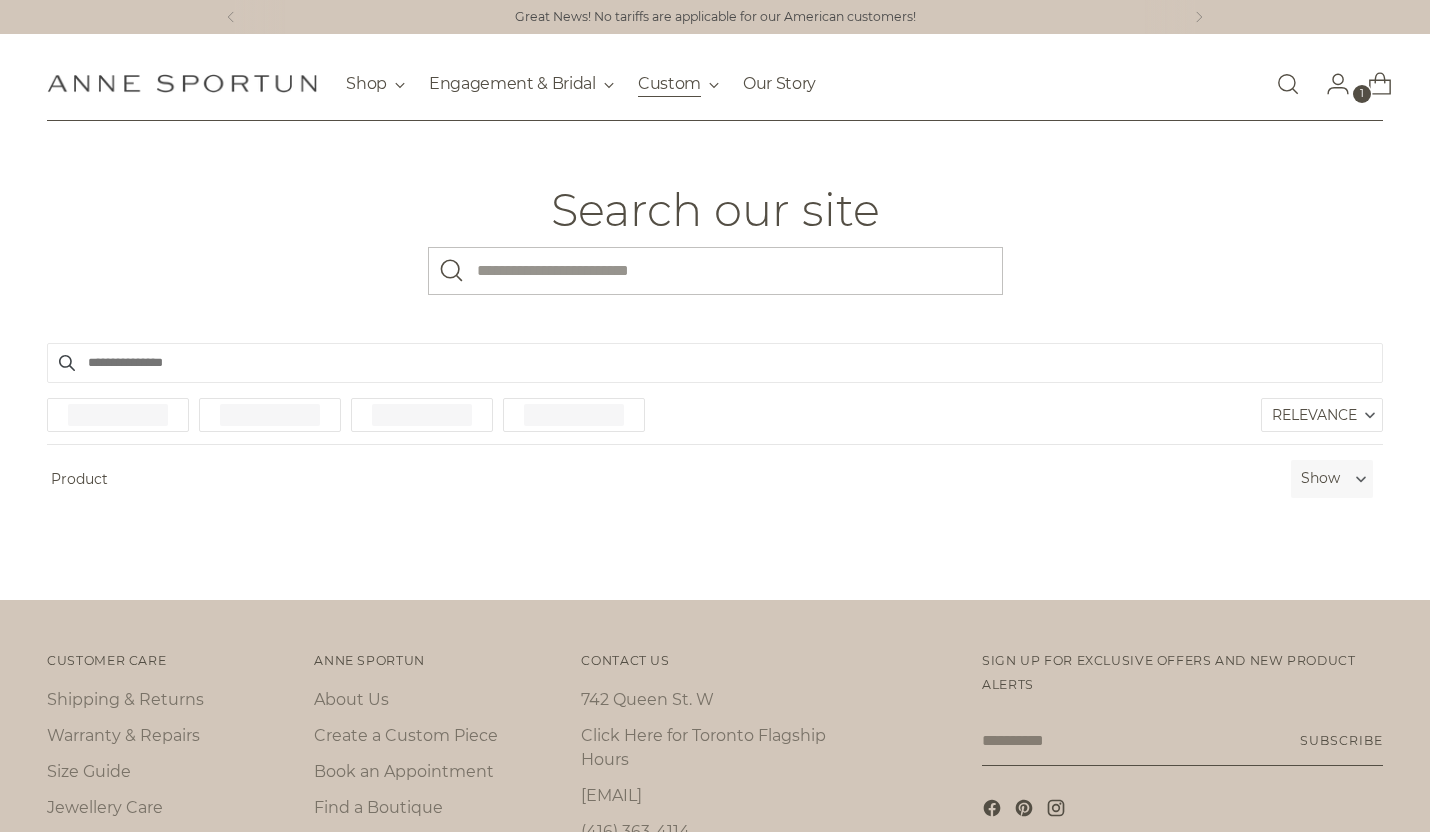 scroll, scrollTop: 0, scrollLeft: 0, axis: both 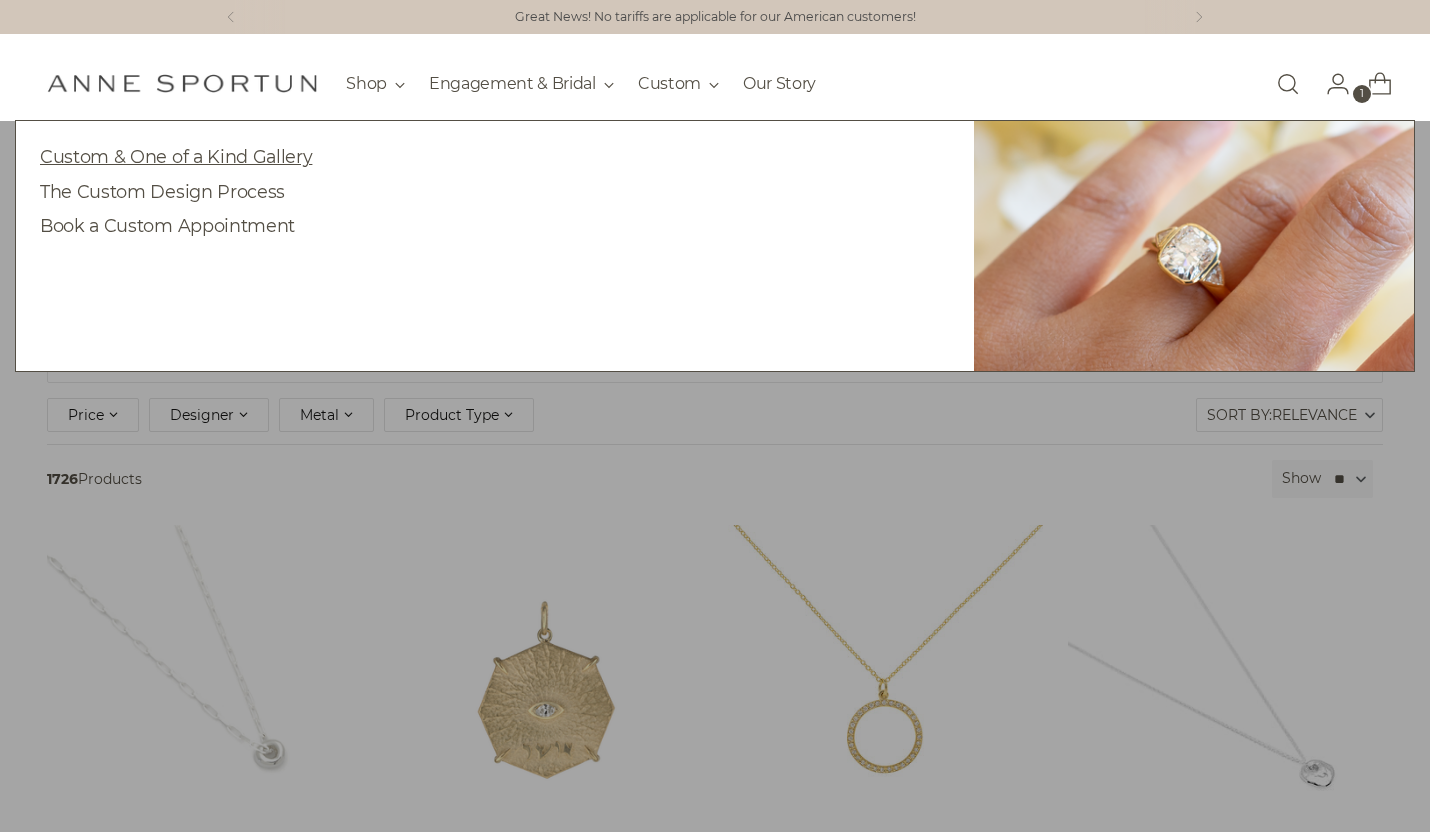 click on "Custom & One of a Kind Gallery" at bounding box center [176, 156] 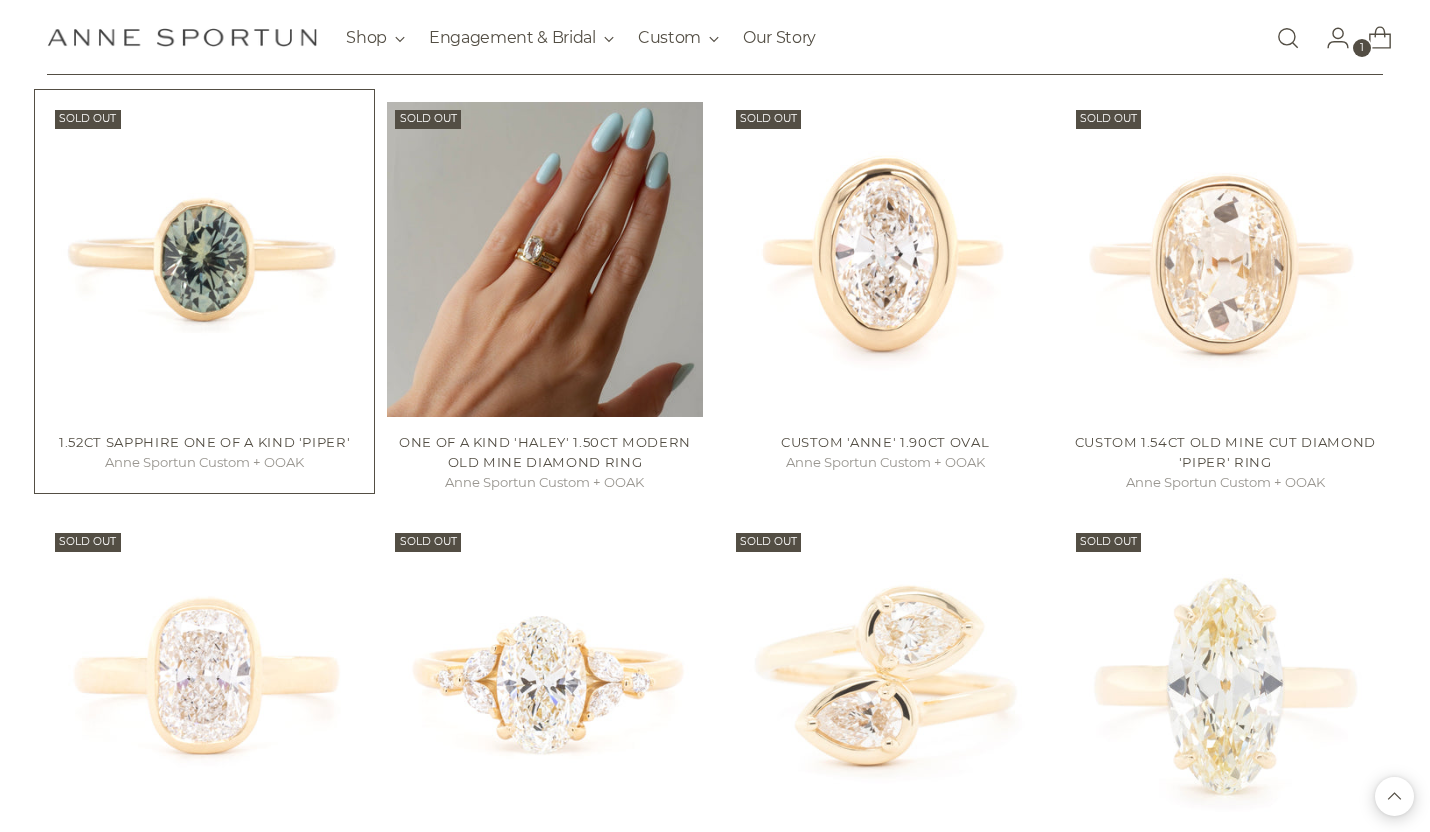 scroll, scrollTop: 1345, scrollLeft: 0, axis: vertical 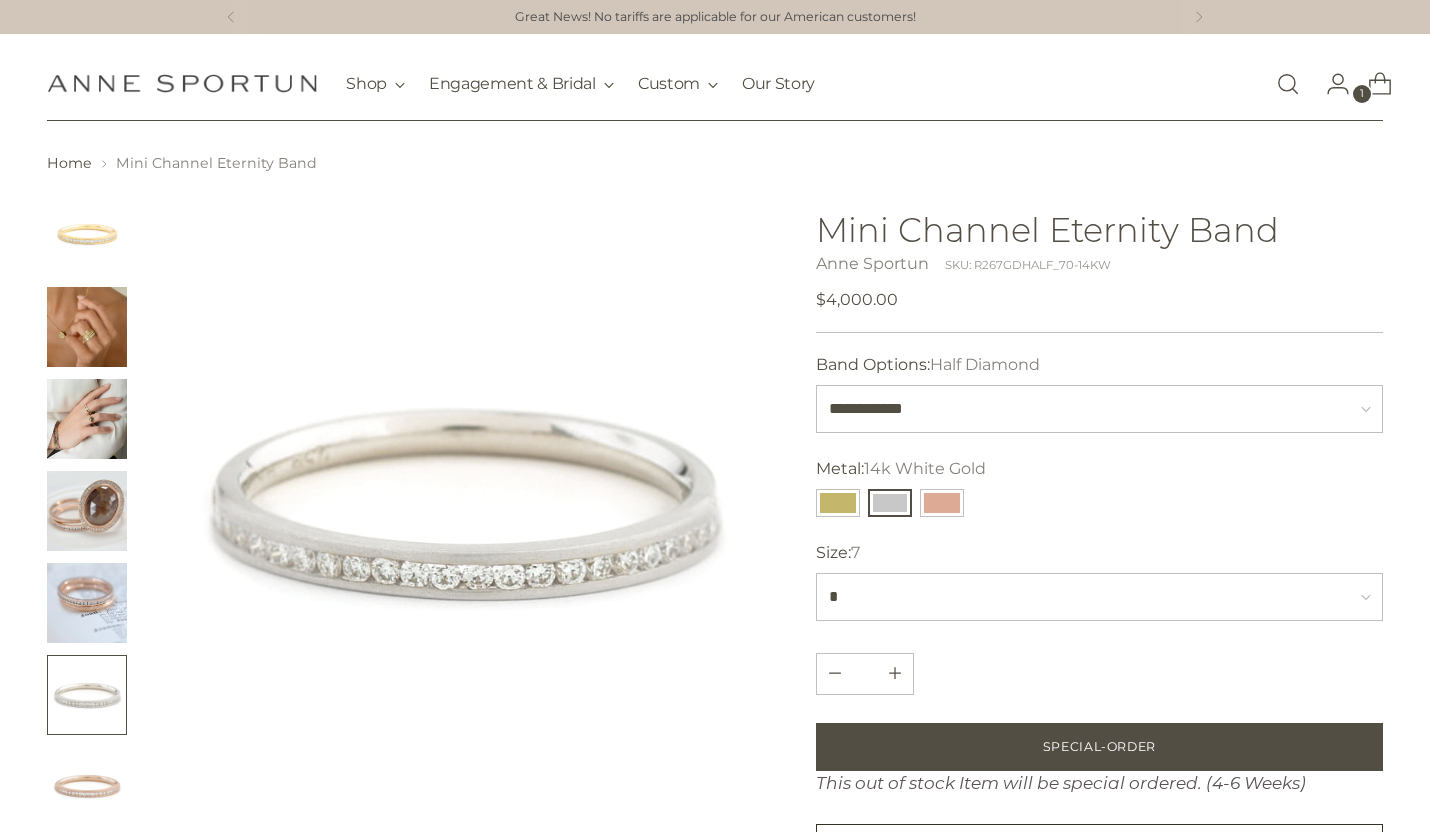 click at bounding box center [1288, 84] 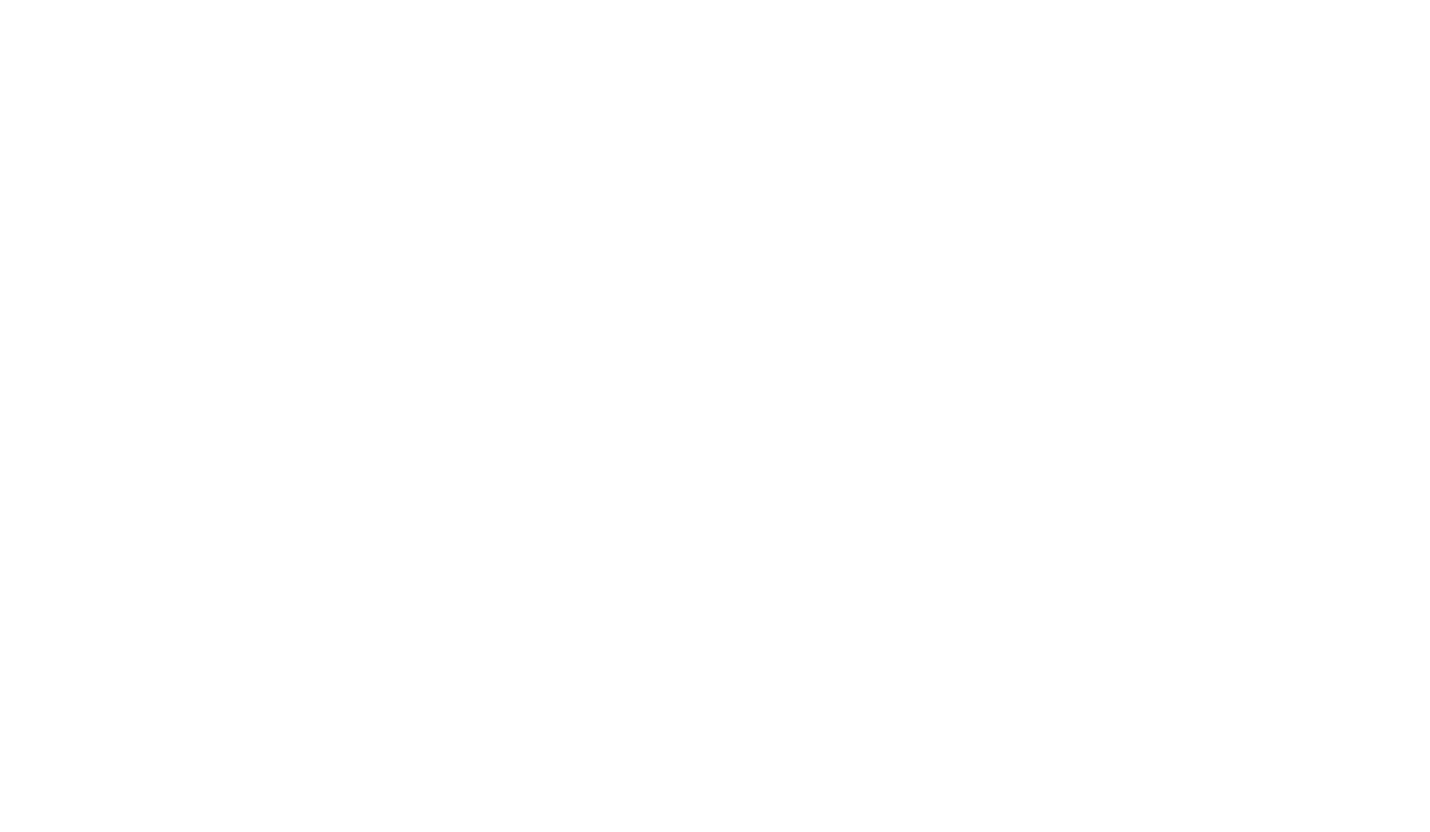 scroll, scrollTop: 0, scrollLeft: 0, axis: both 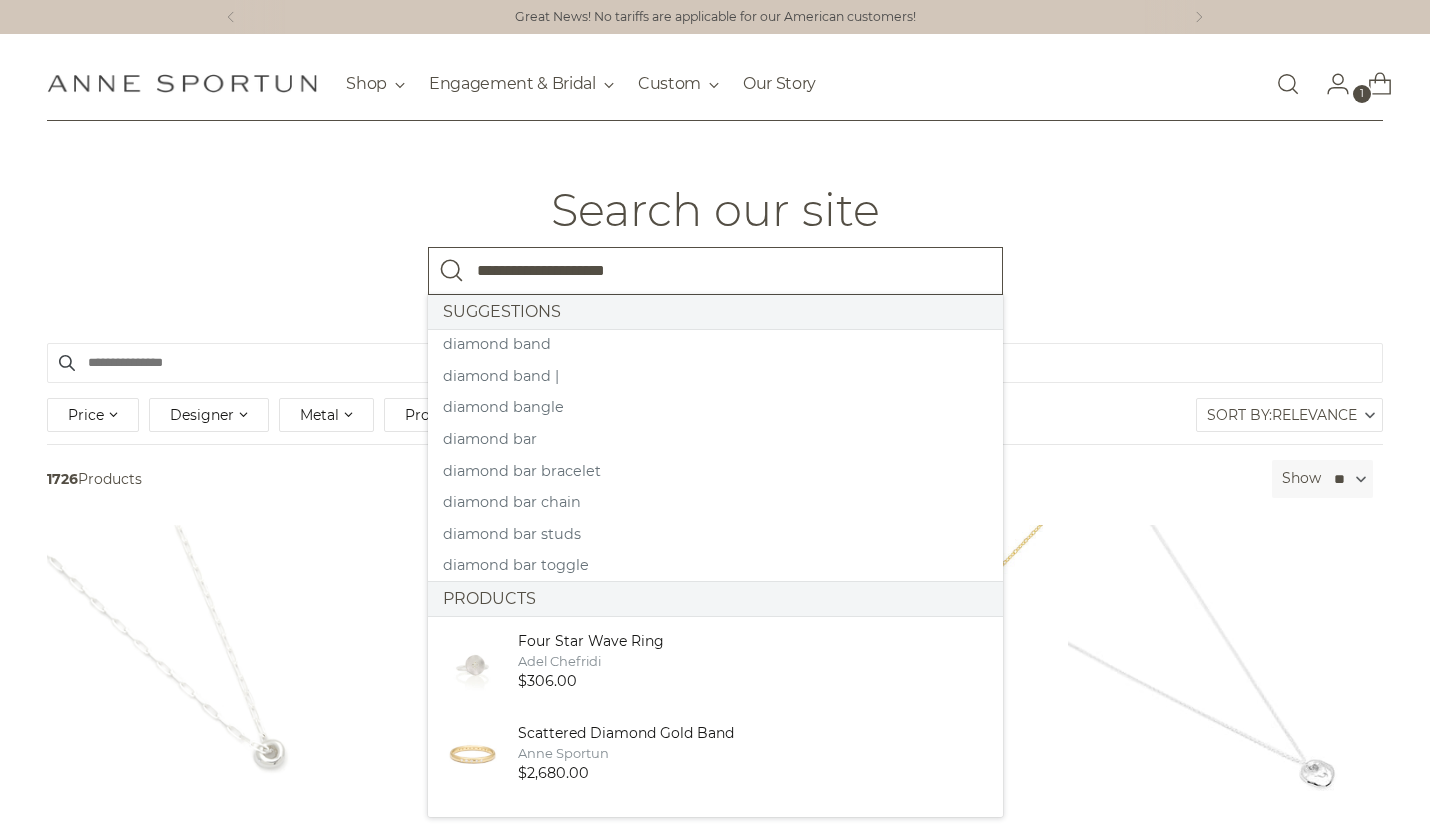 type on "**********" 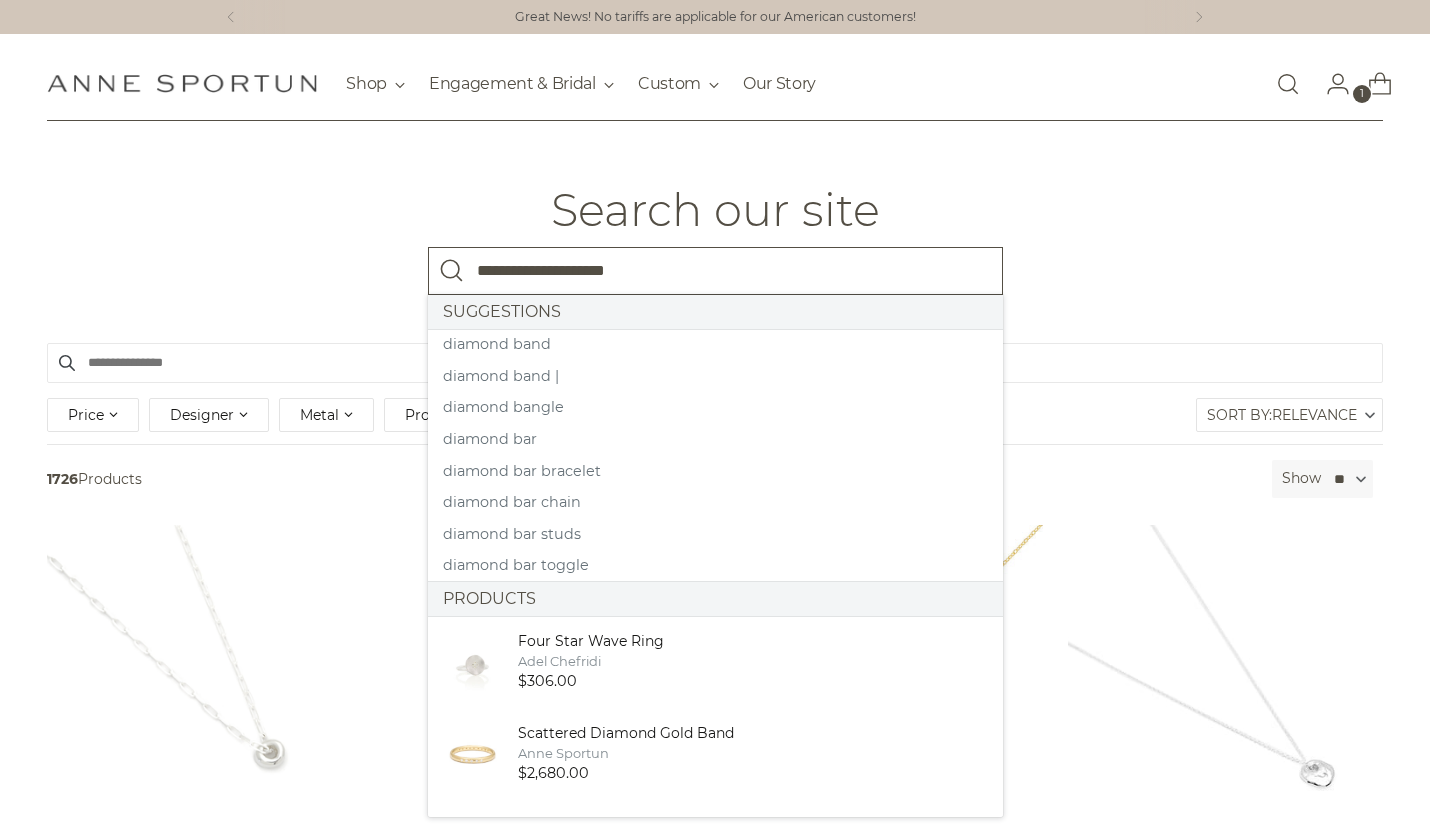 click at bounding box center [452, 271] 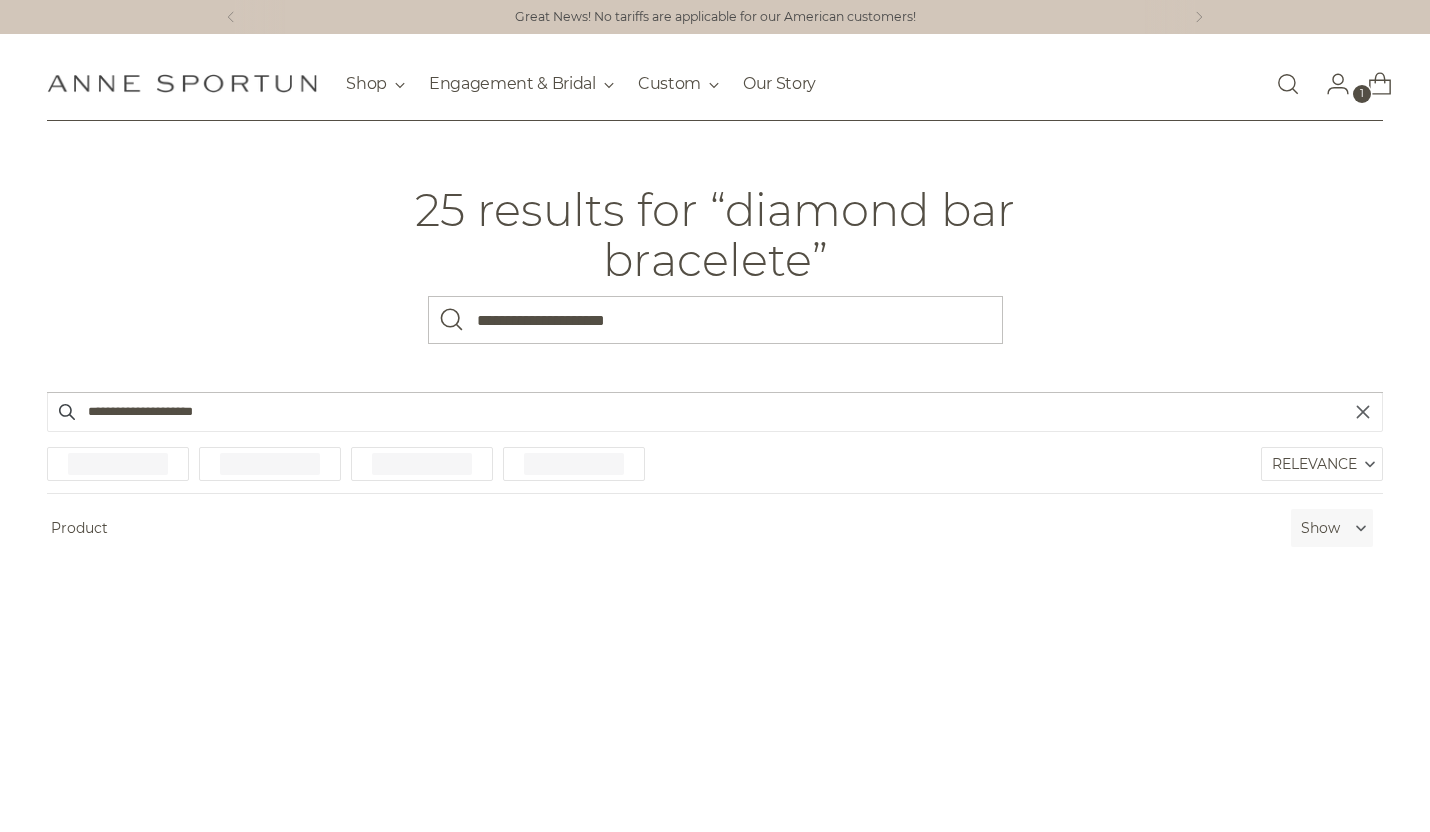 scroll, scrollTop: 0, scrollLeft: 0, axis: both 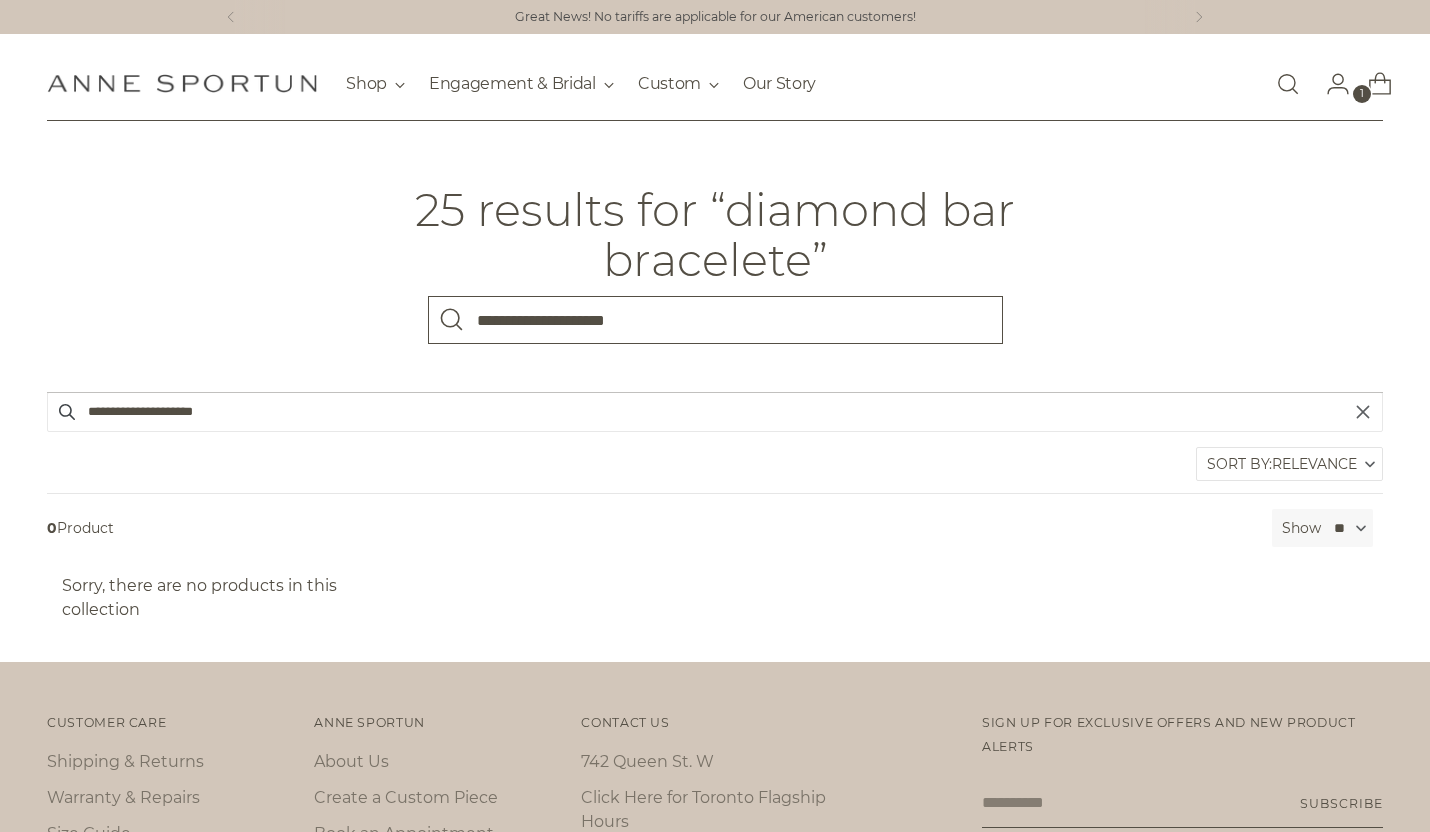 click on "**********" at bounding box center [715, 320] 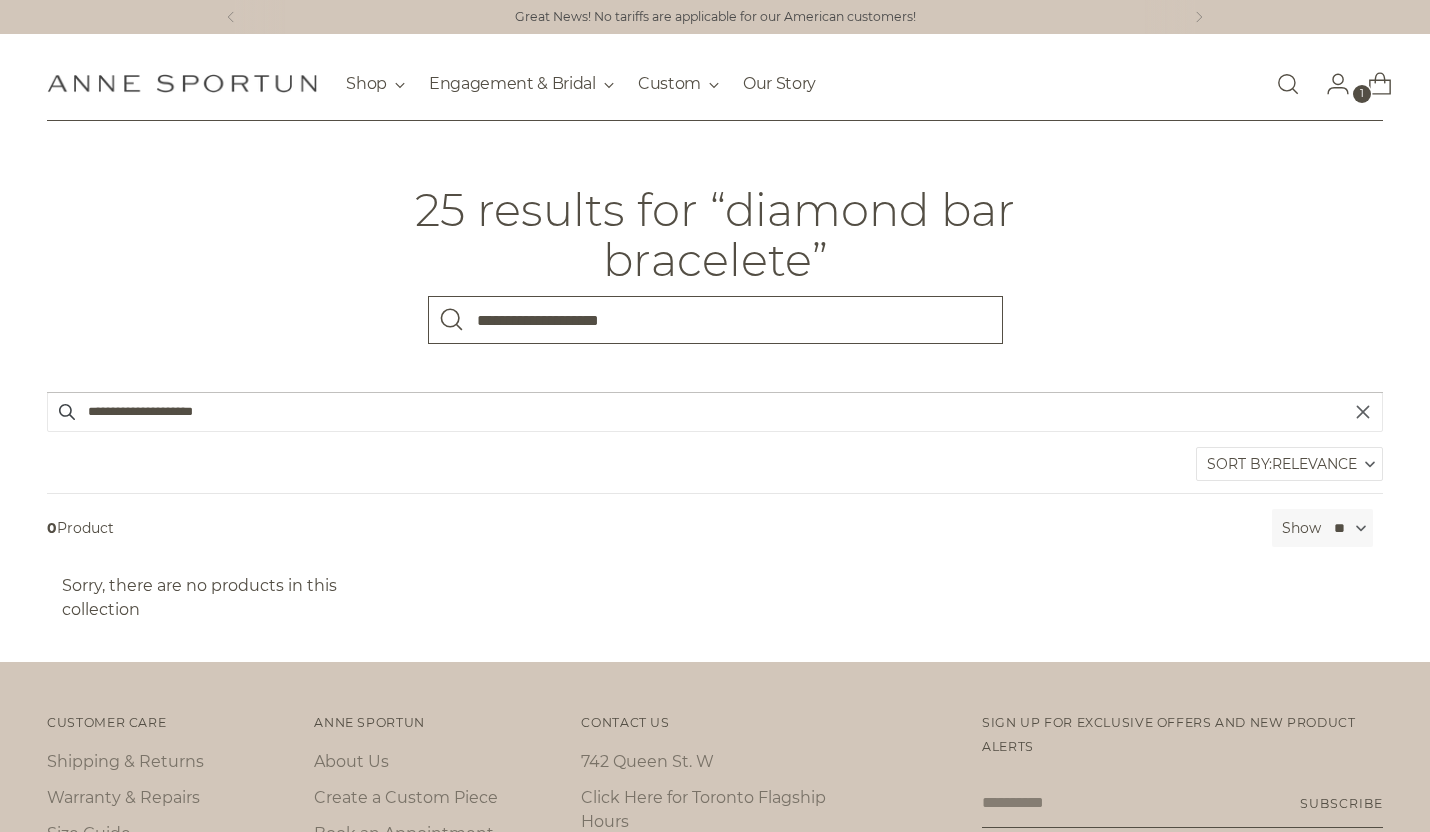 type on "**********" 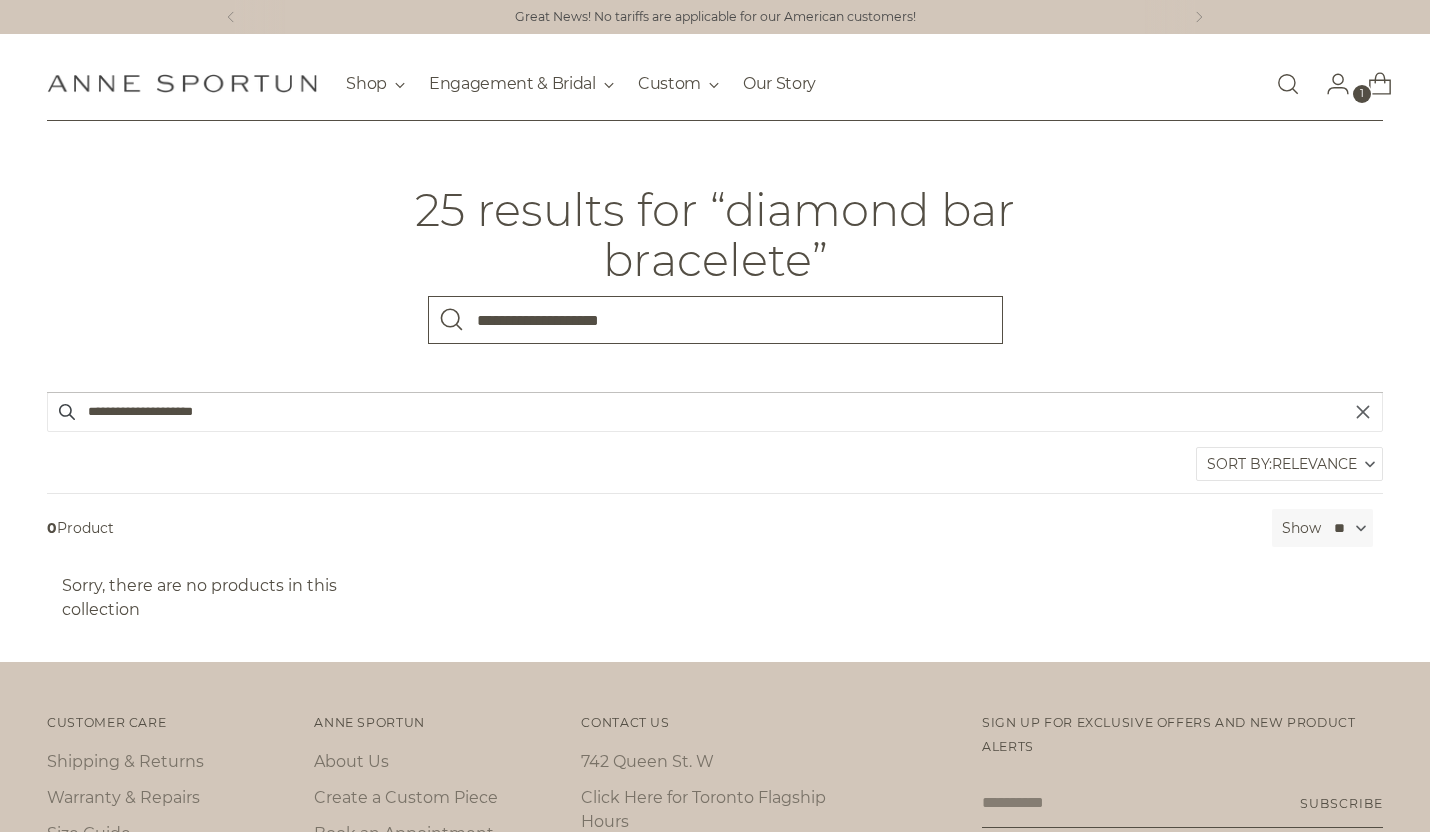 click at bounding box center (452, 320) 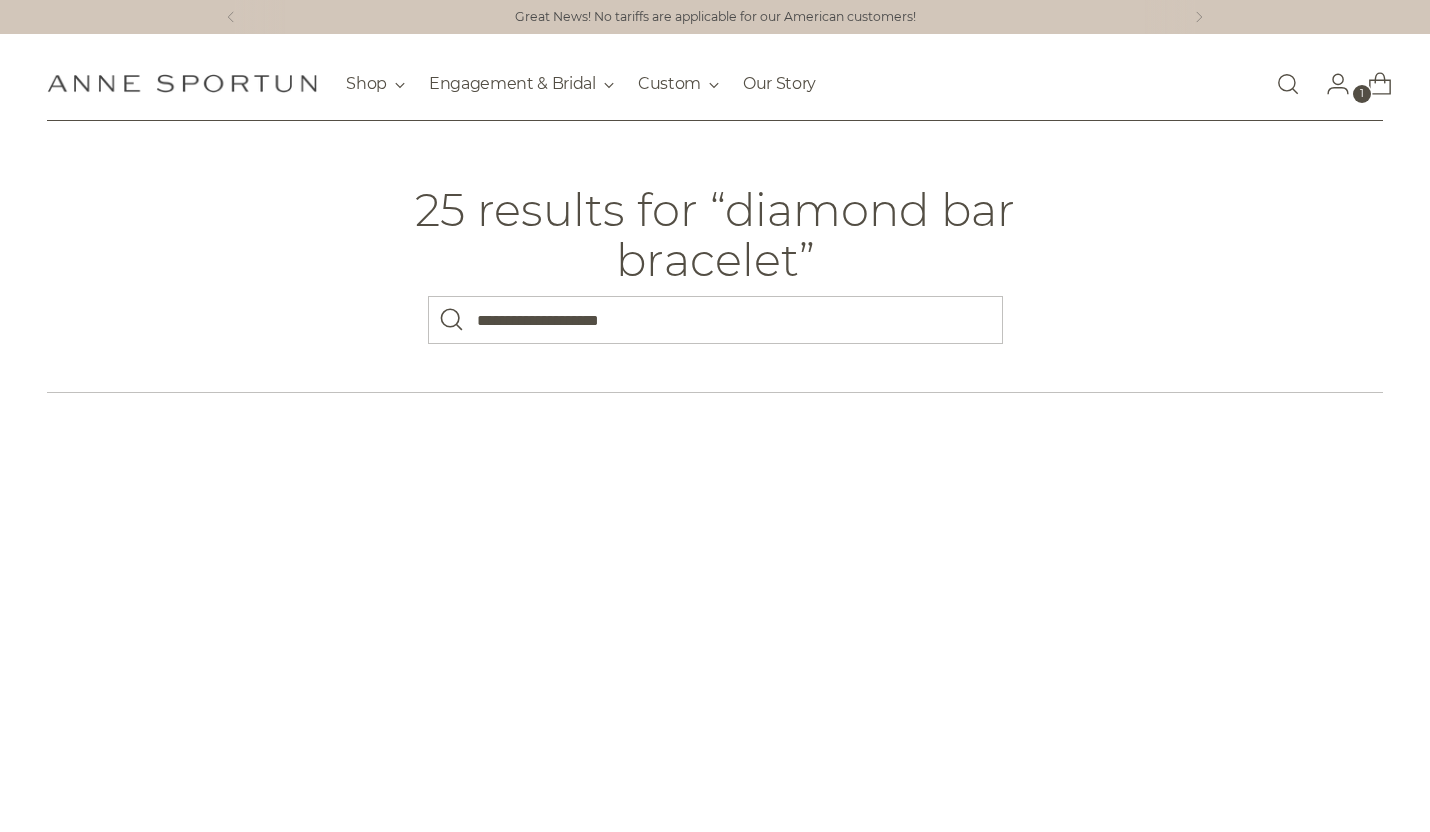 scroll, scrollTop: 0, scrollLeft: 0, axis: both 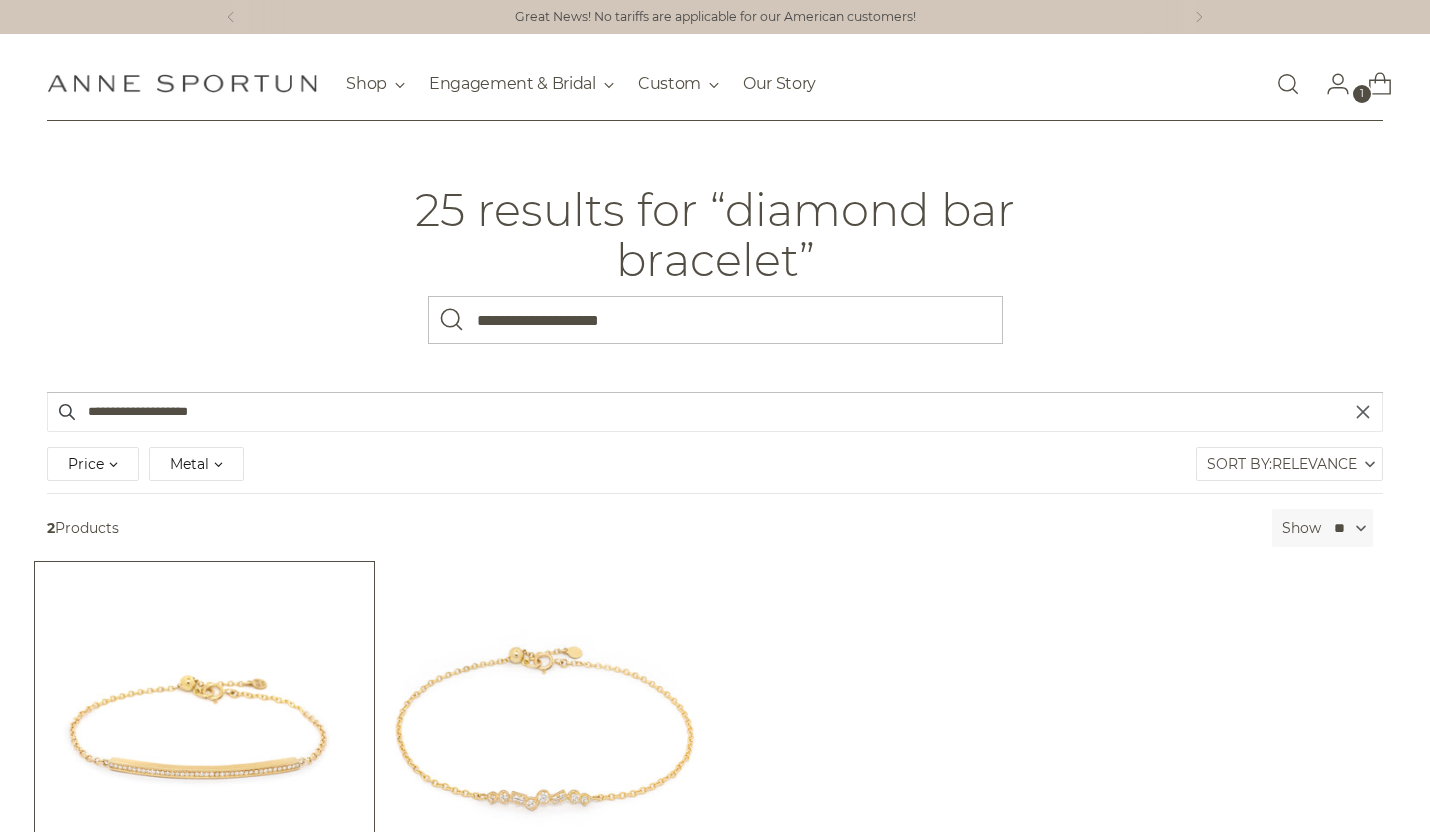 click at bounding box center (0, 0) 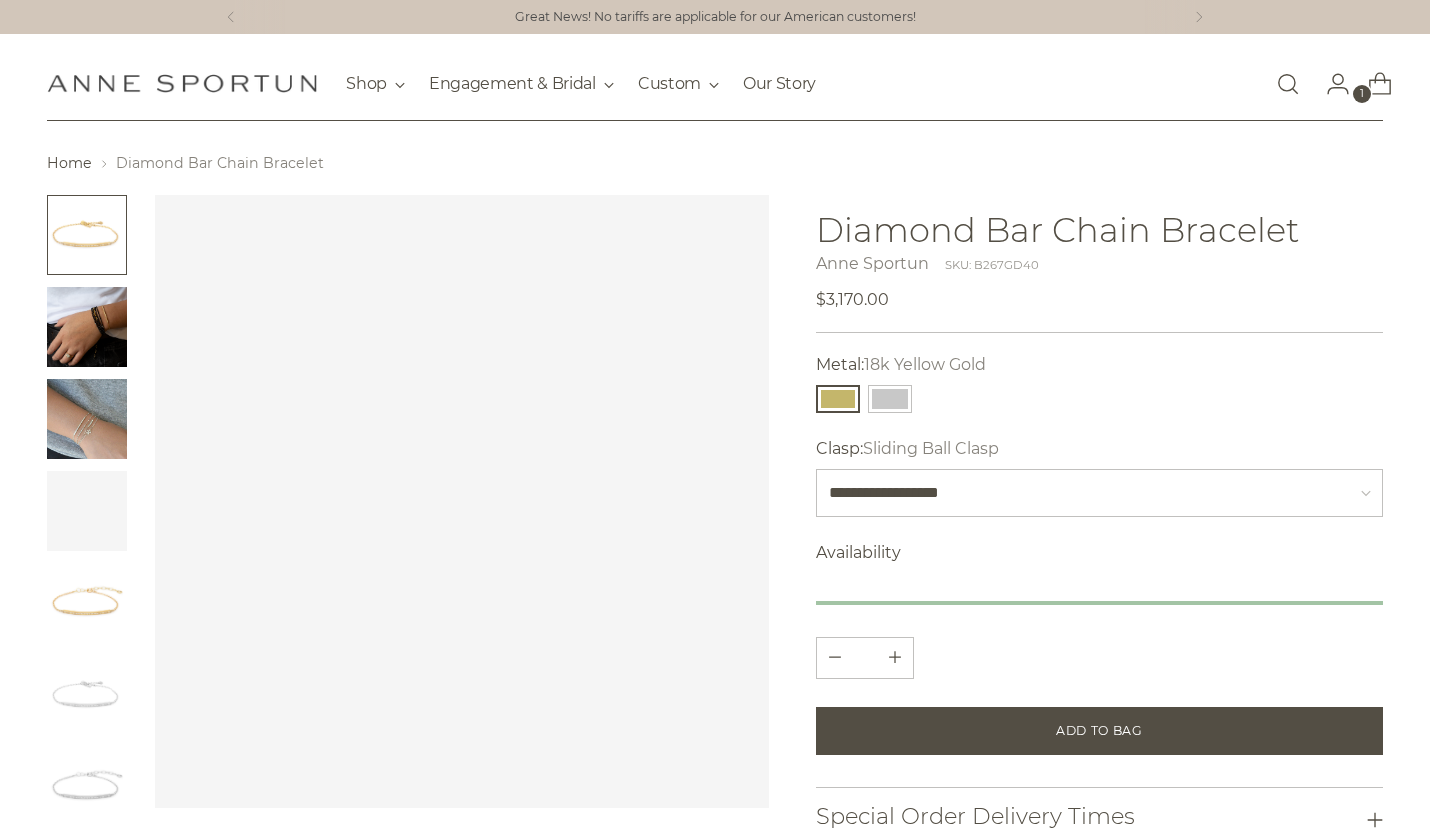 scroll, scrollTop: 0, scrollLeft: 0, axis: both 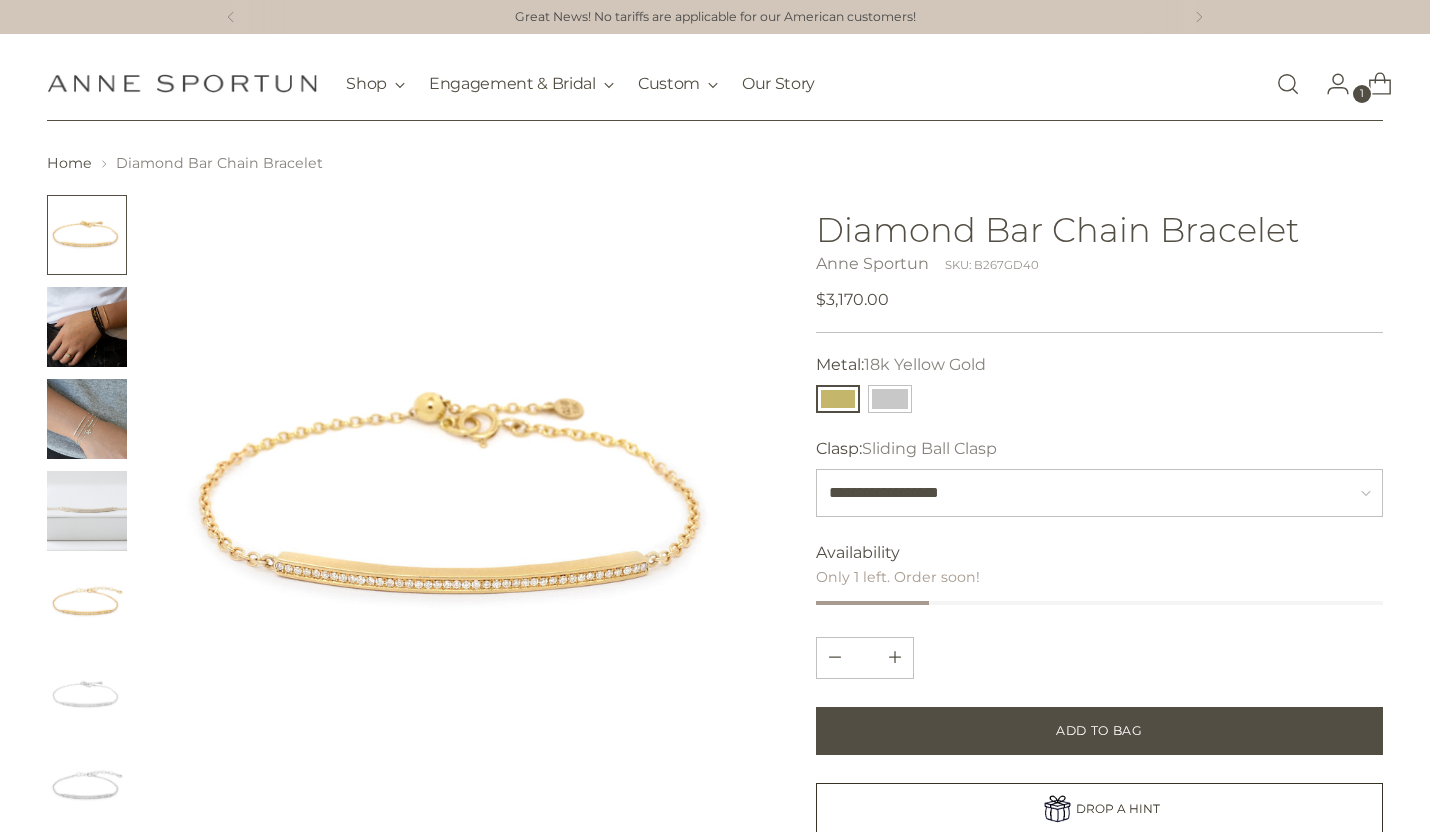 click at bounding box center (87, 603) 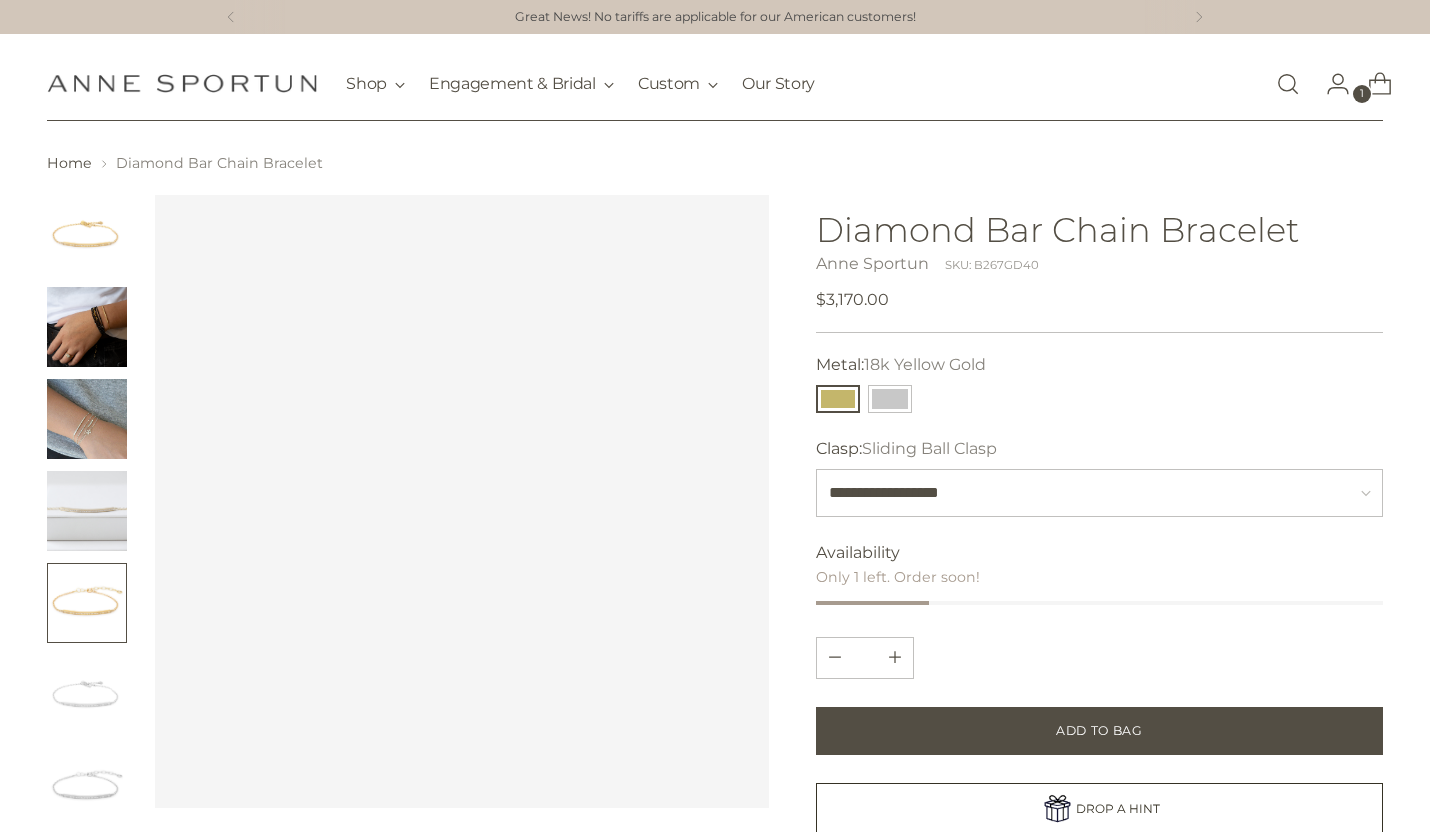 click at bounding box center [87, 235] 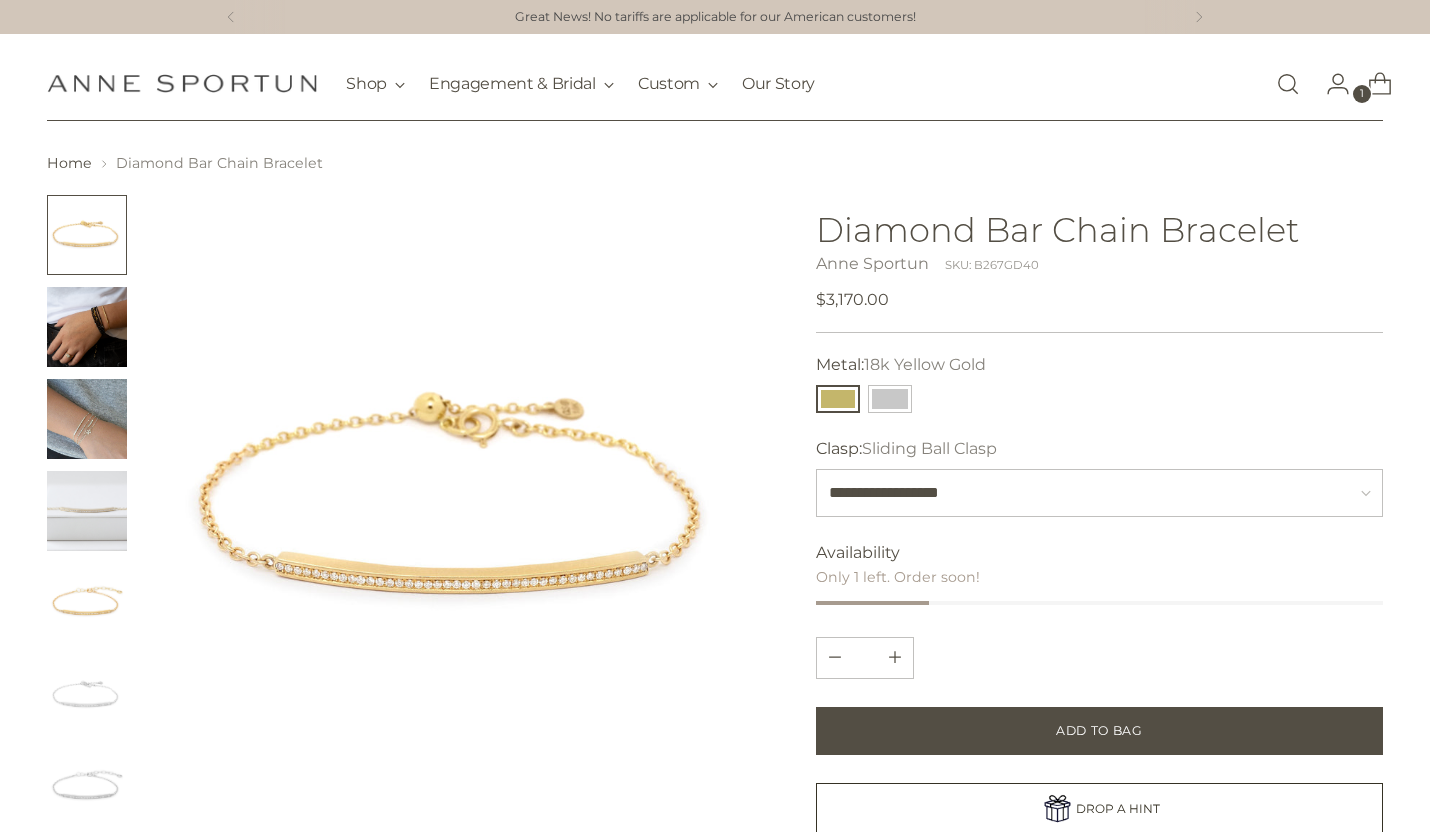 click at bounding box center (462, 502) 